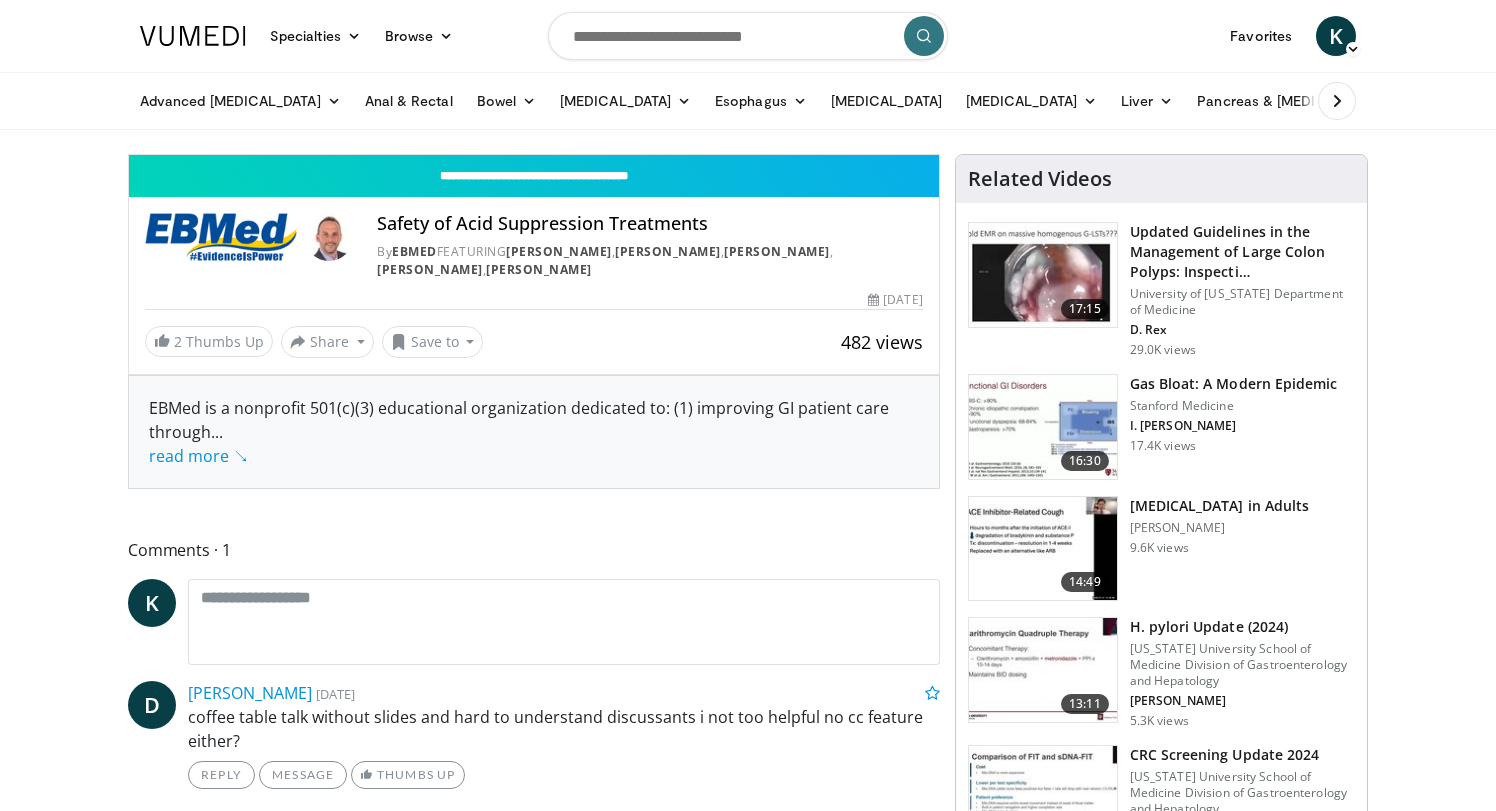 scroll, scrollTop: 0, scrollLeft: 0, axis: both 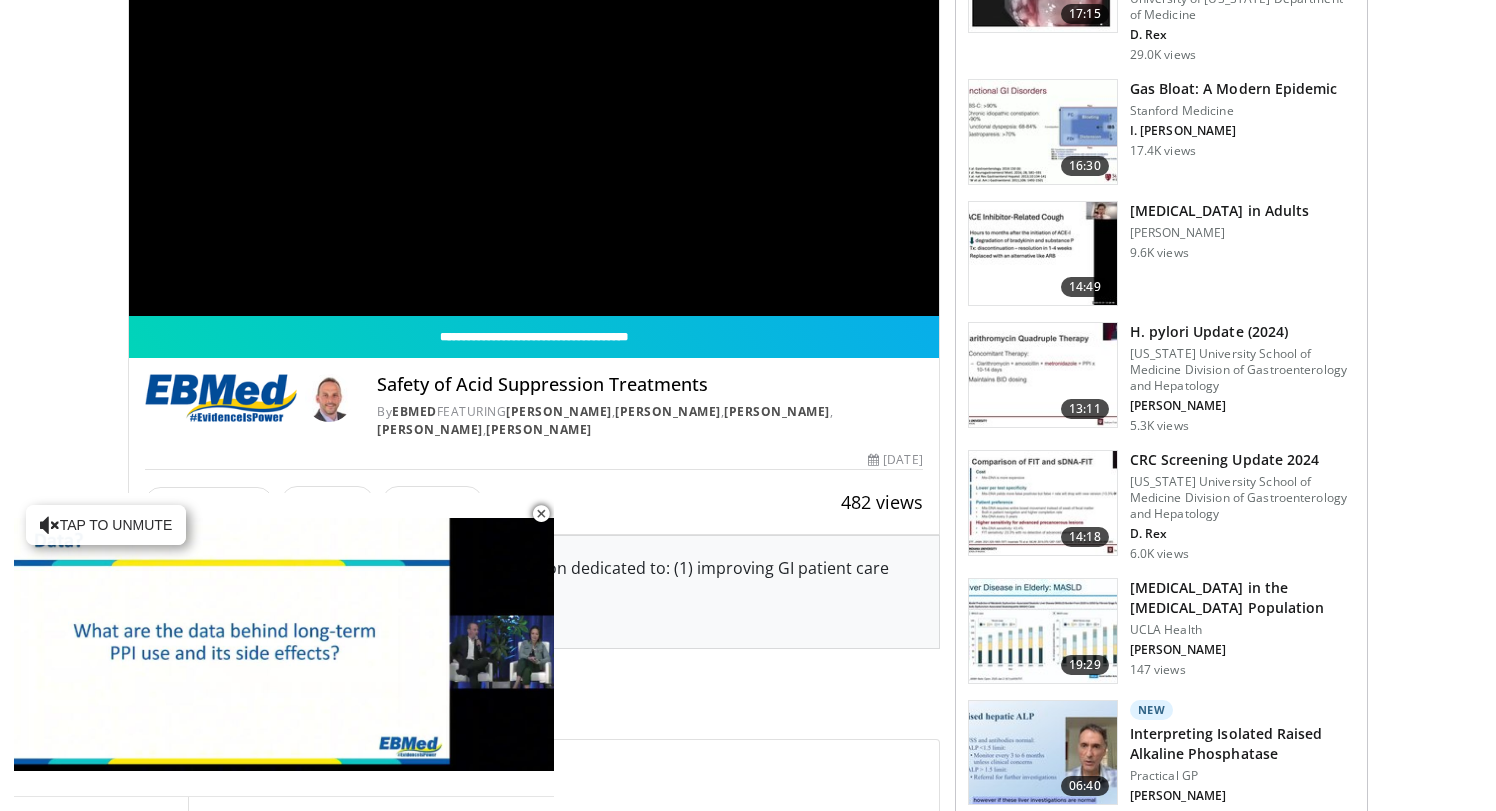 click at bounding box center (541, 514) 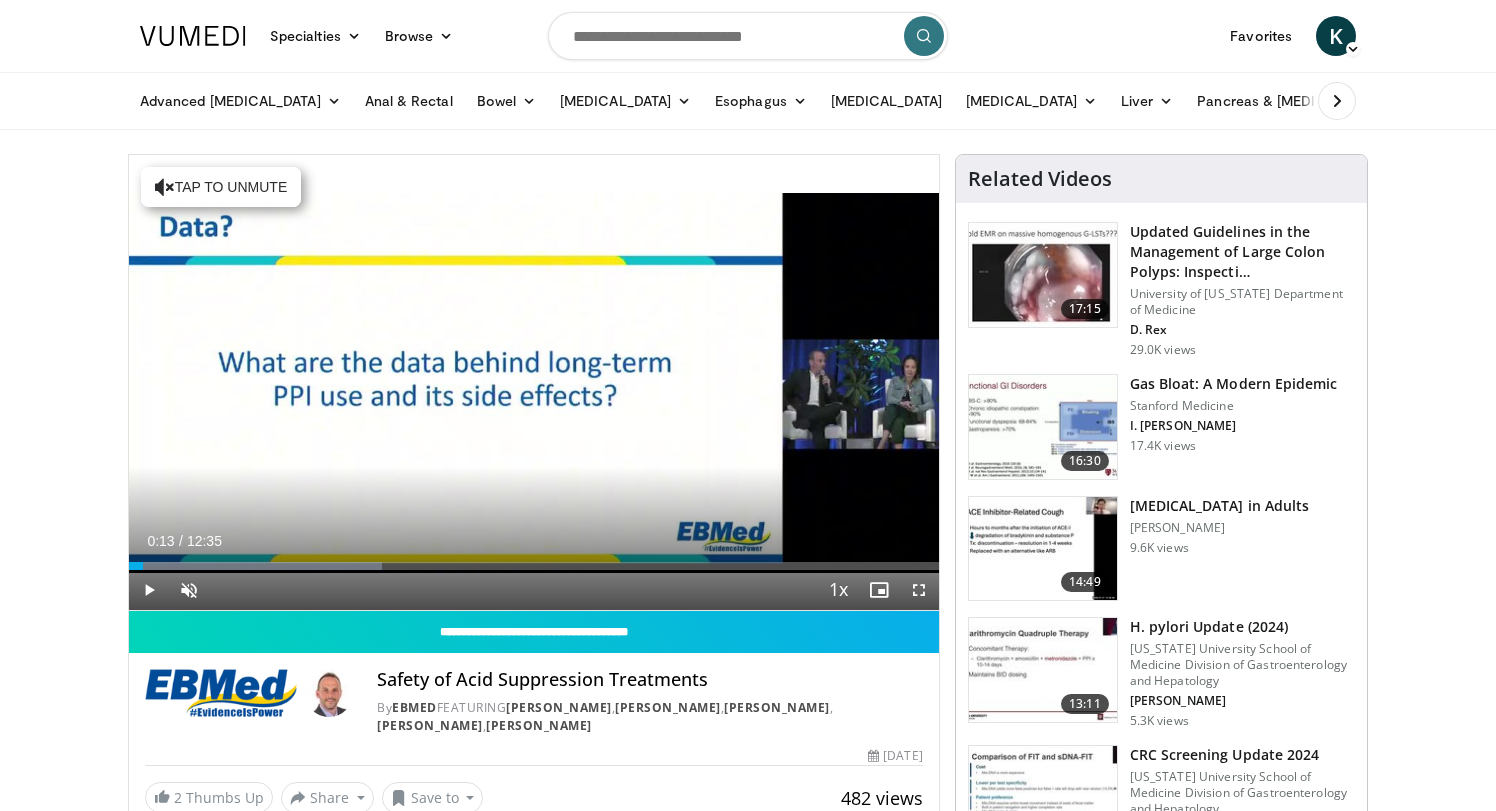scroll, scrollTop: 0, scrollLeft: 0, axis: both 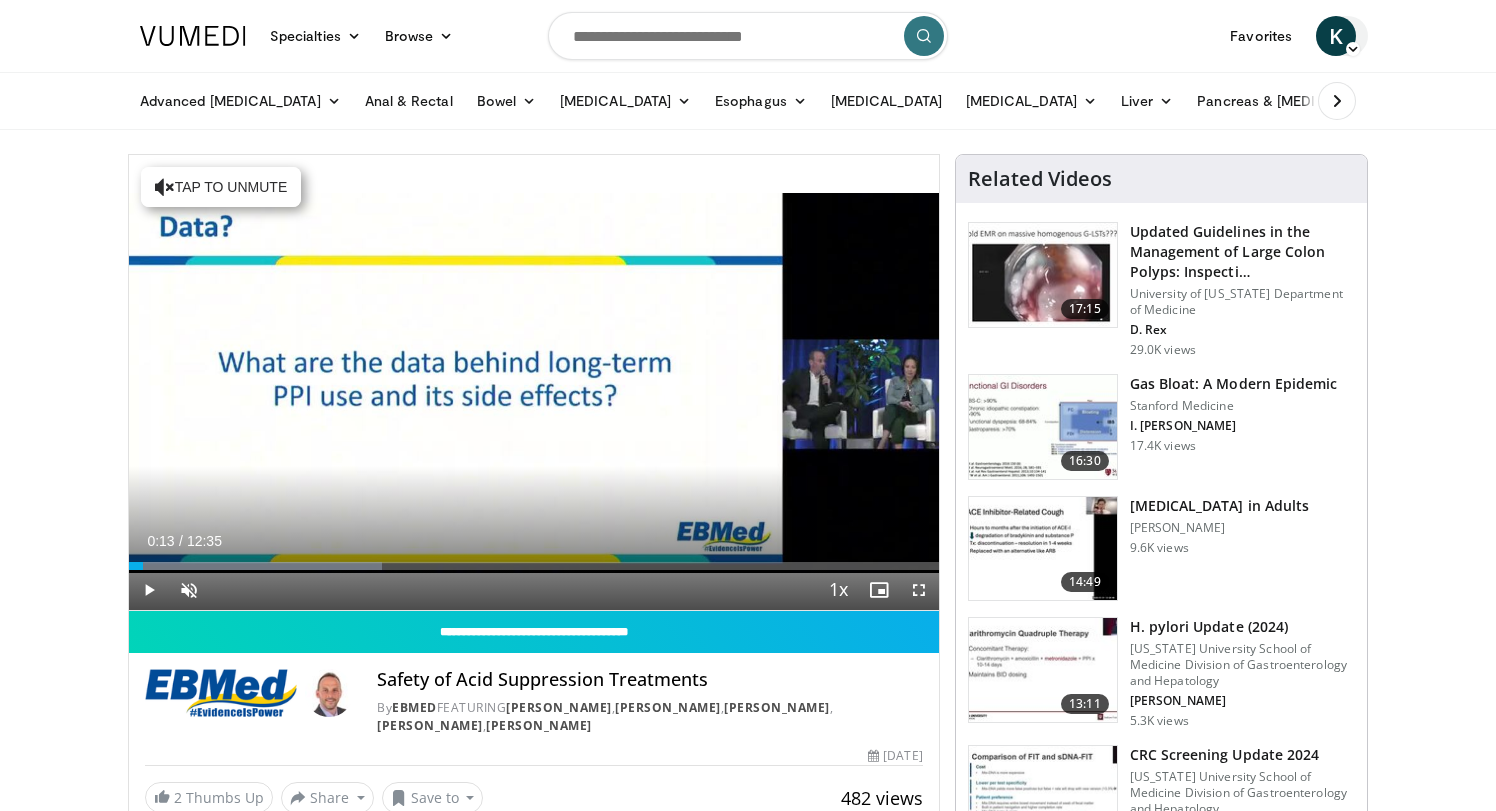 click on "K" at bounding box center (1336, 36) 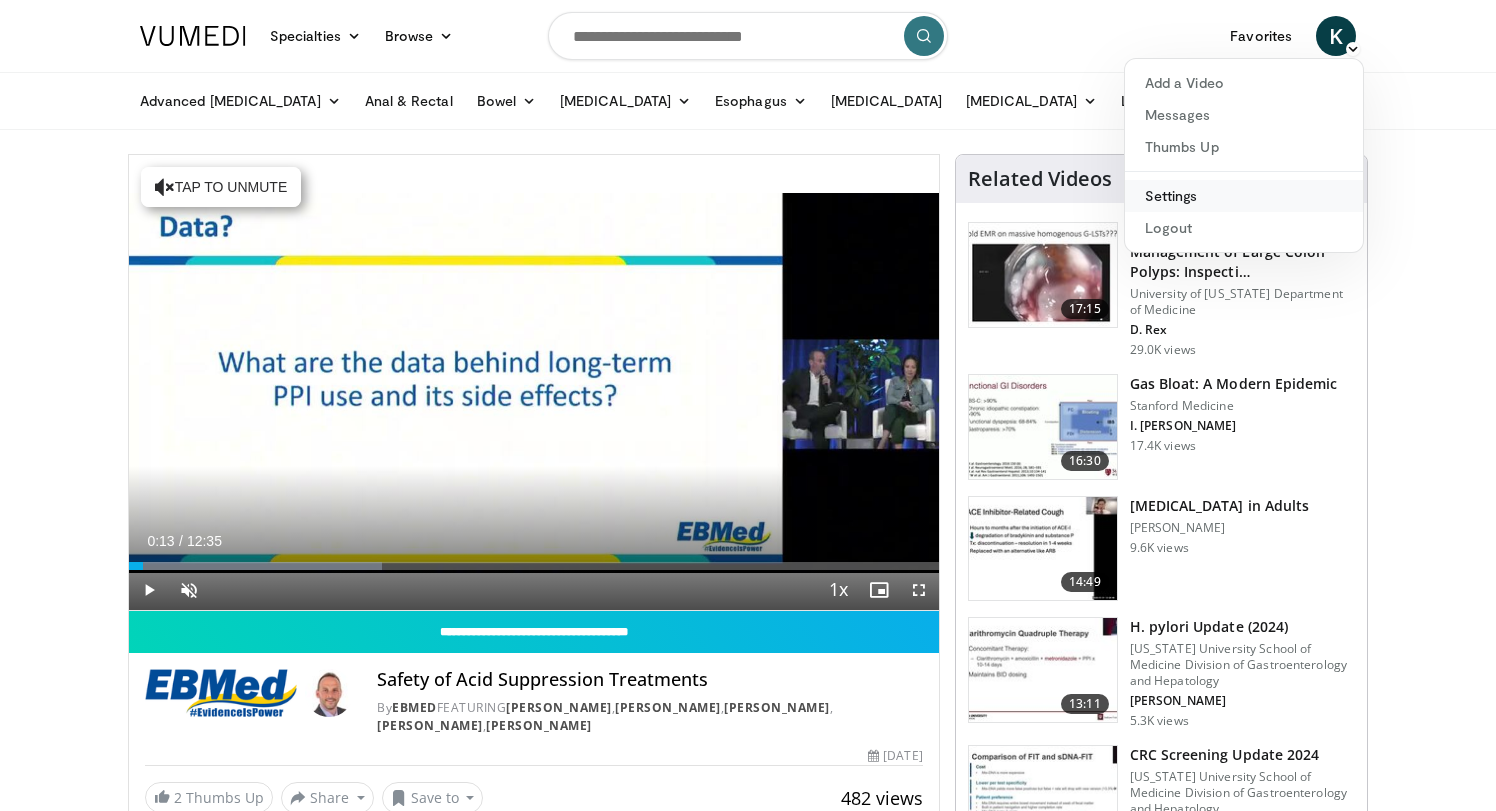 click on "Settings" at bounding box center (1244, 196) 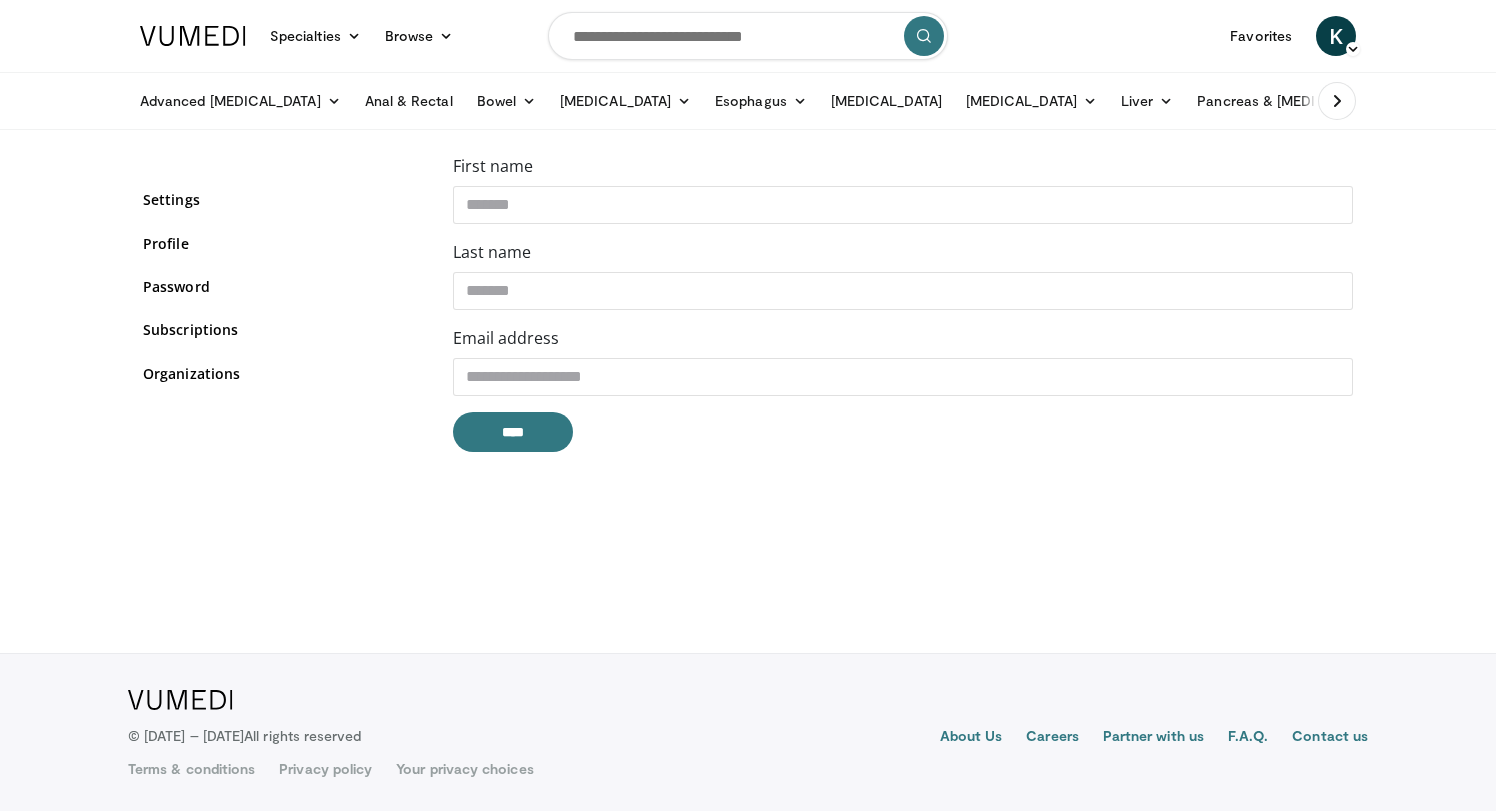 scroll, scrollTop: 0, scrollLeft: 0, axis: both 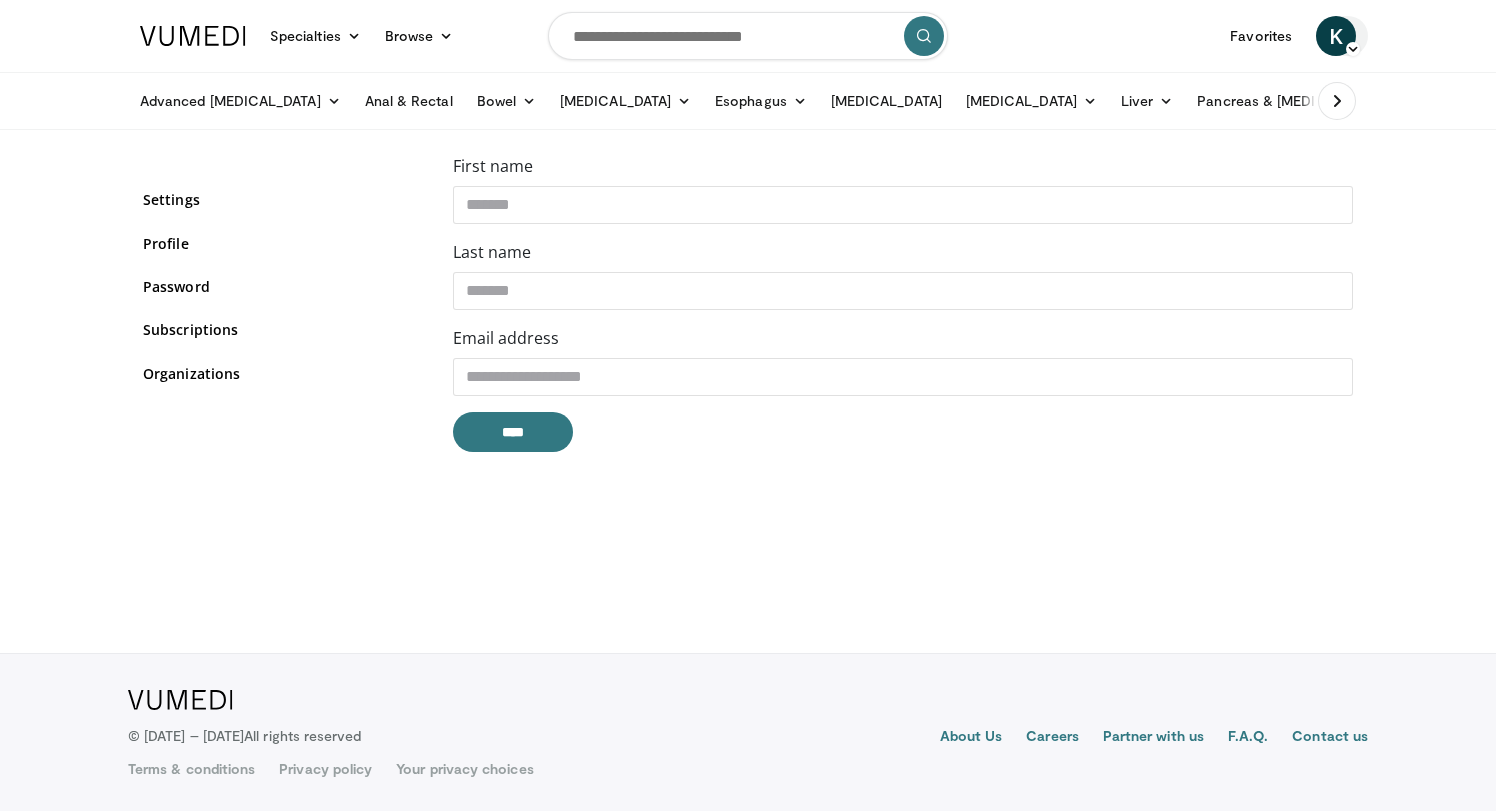 click on "K" at bounding box center (1336, 36) 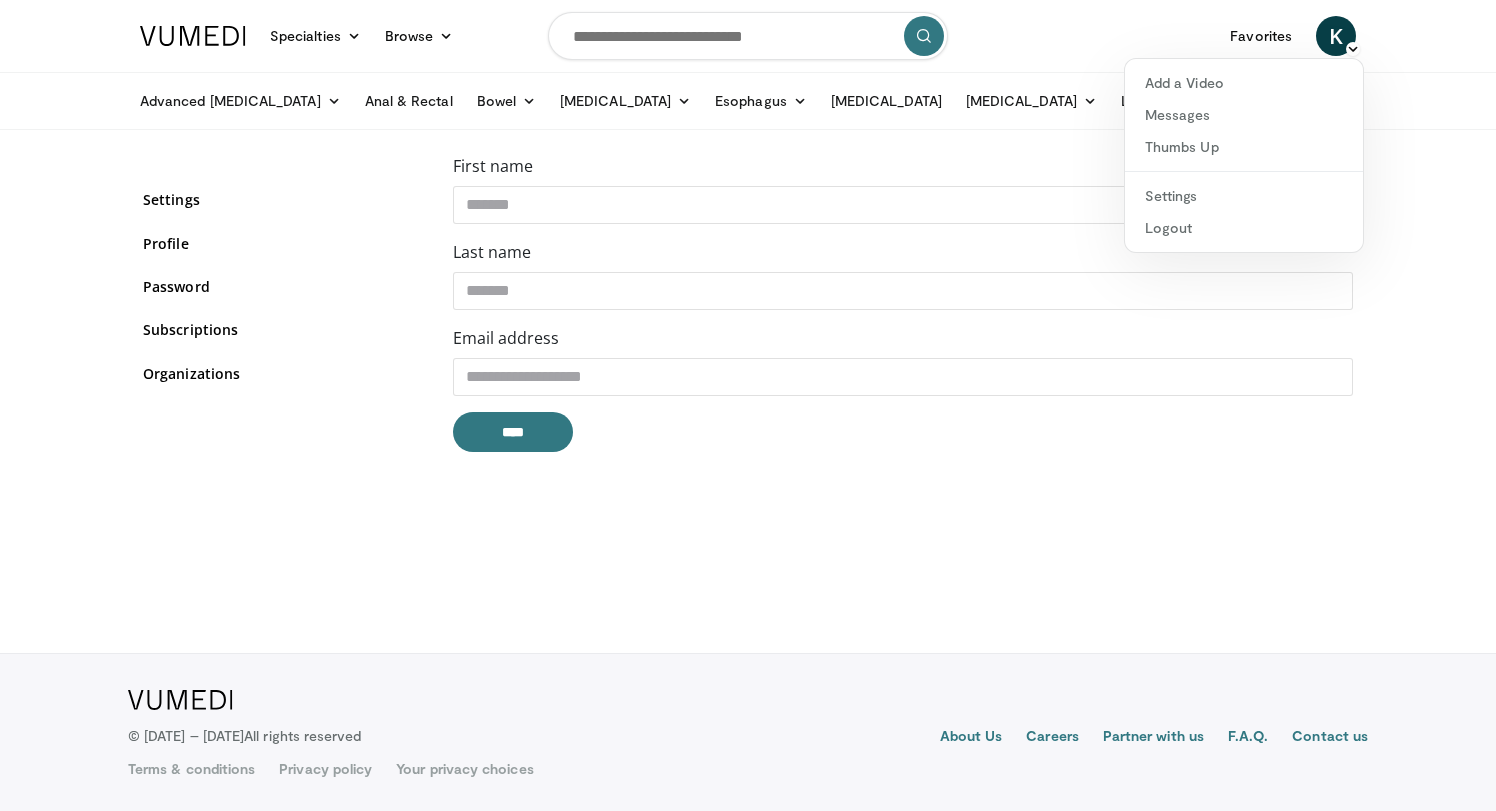 click on "Specialties
Adult & Family Medicine
Allergy, Asthma, Immunology
Anesthesiology
Cardiology
Dental
Dermatology
Endocrinology
Gastroenterology & Hepatology
General Surgery
Hematology & Oncology
Infectious Disease
Nephrology
Neurology
Neurosurgery
Obstetrics & Gynecology
Ophthalmology
Oral Maxillofacial
Orthopaedics
Otolaryngology
Pediatrics
Plastic Surgery
Podiatry
Psychiatry
Pulmonology
Radiation Oncology
Radiology
Rheumatology
Urology" at bounding box center (748, 405) 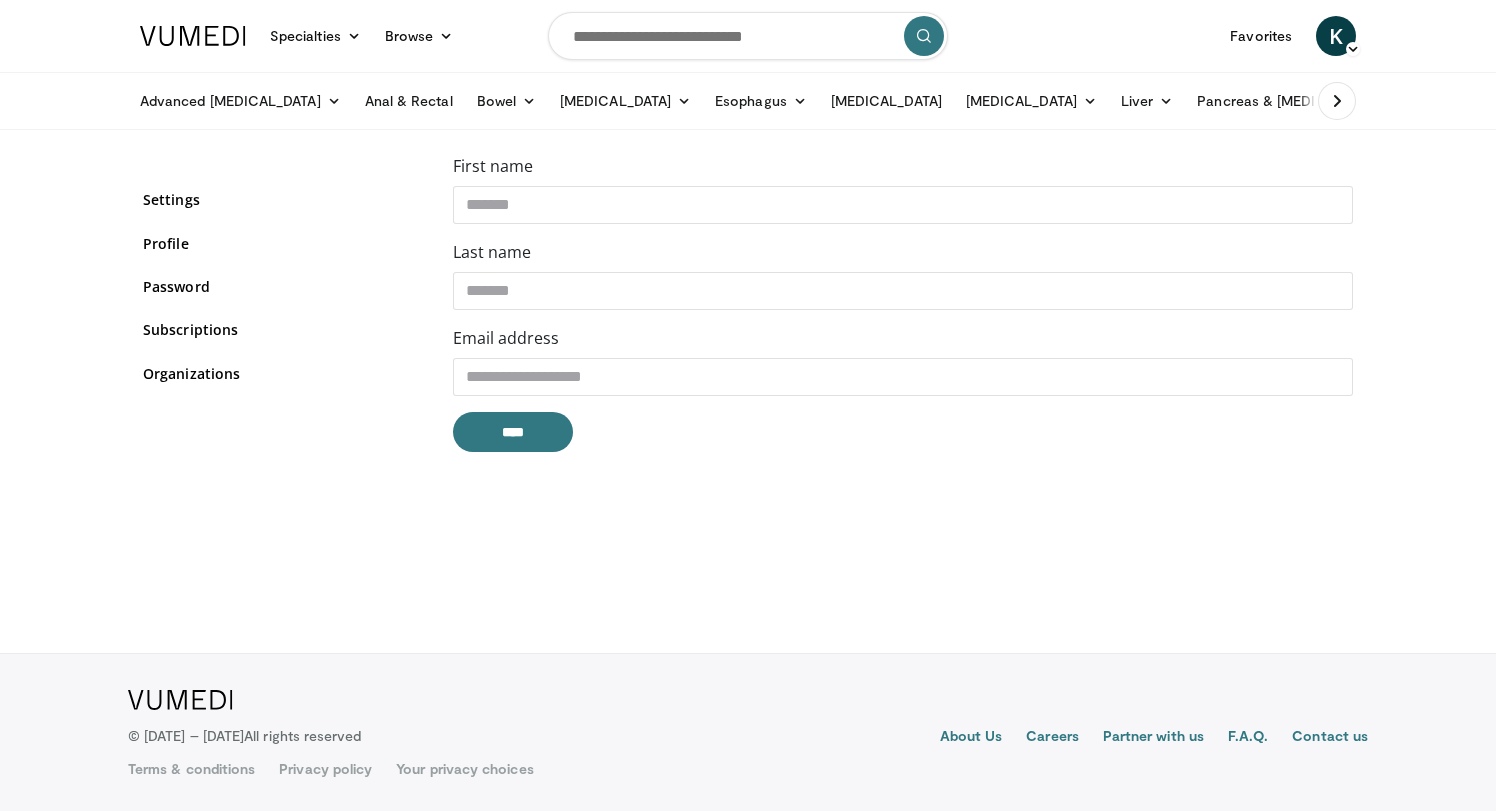 click at bounding box center [193, 36] 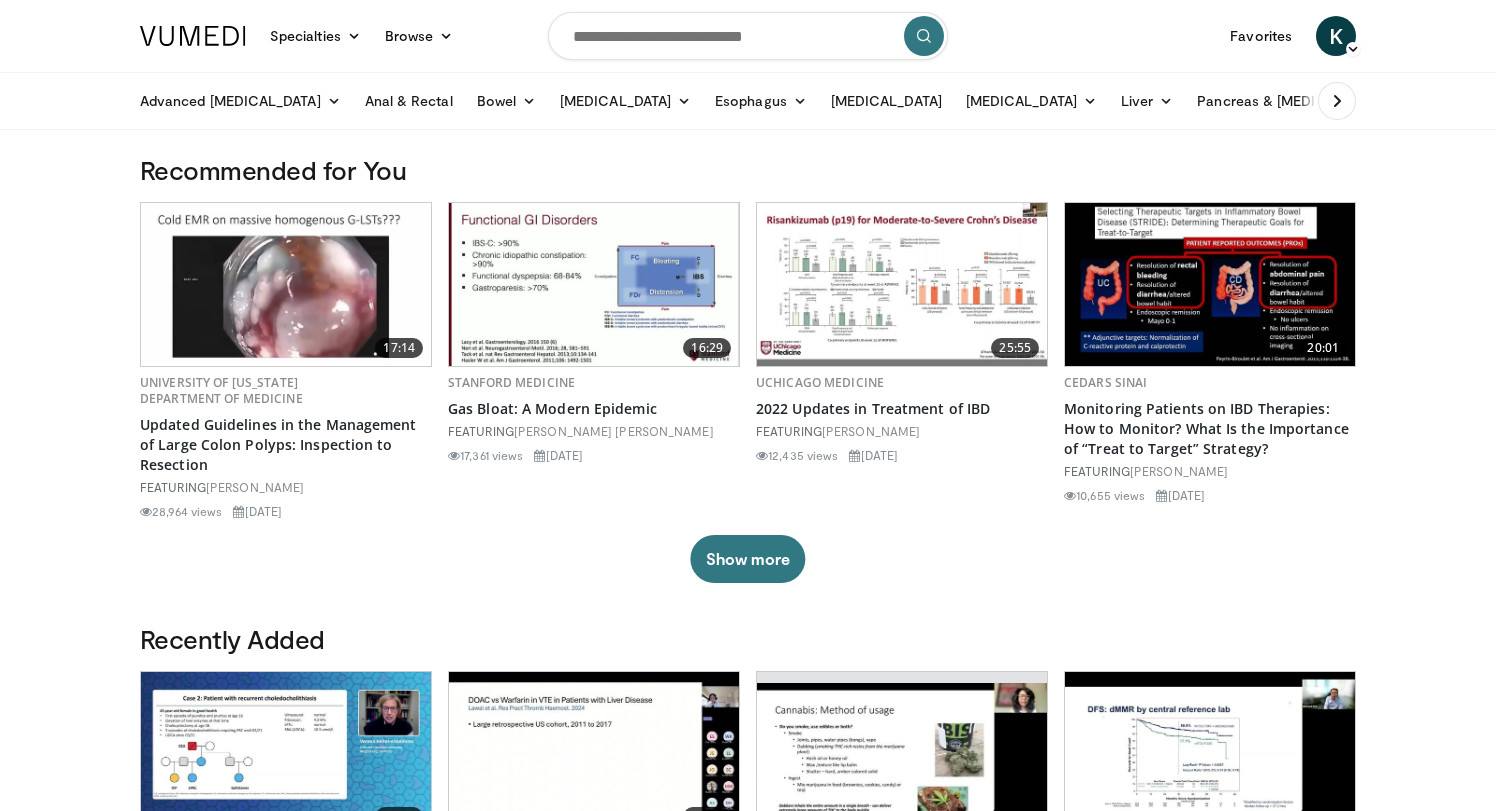 scroll, scrollTop: 0, scrollLeft: 0, axis: both 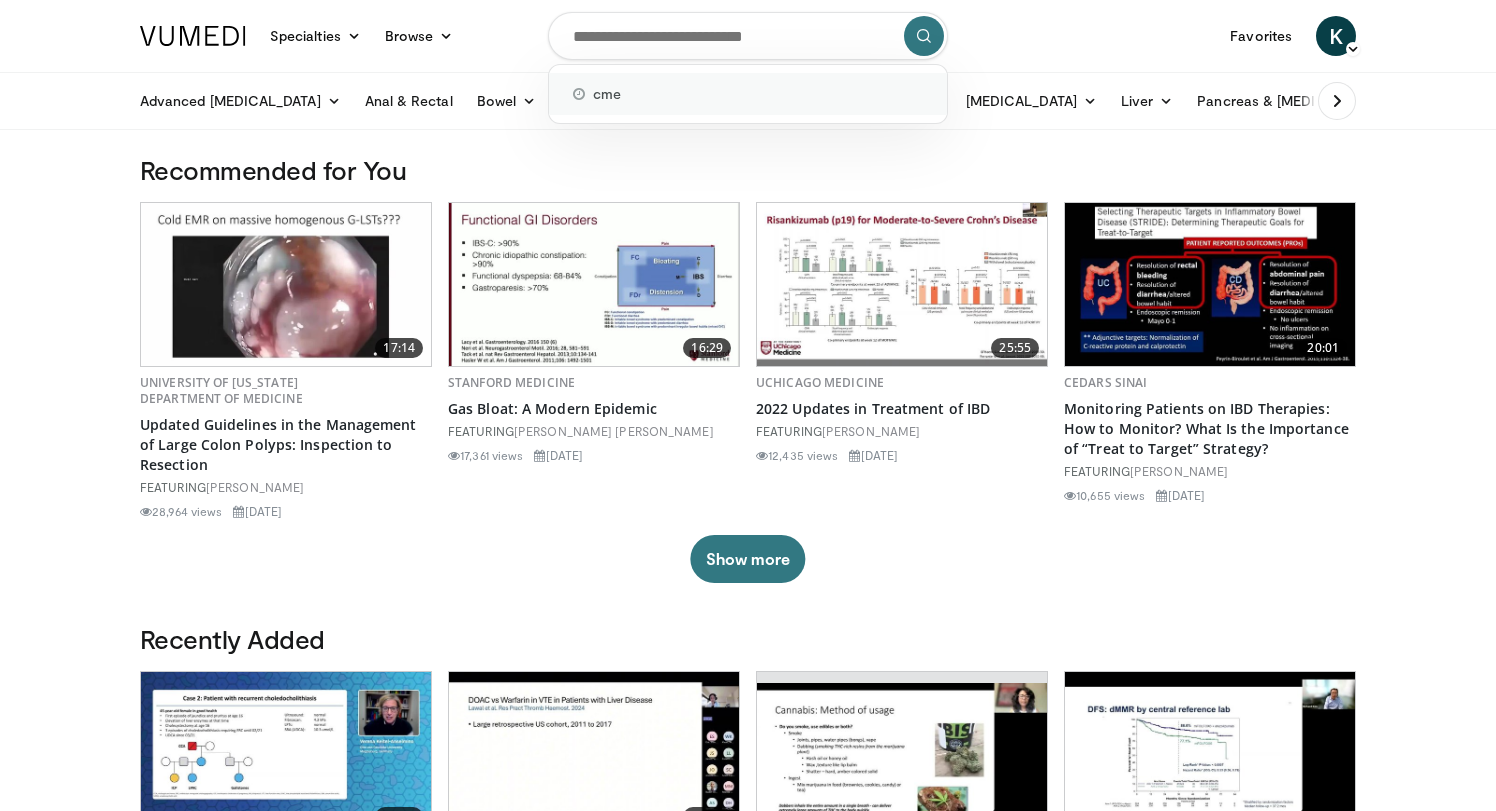 click on "cme" at bounding box center (748, 94) 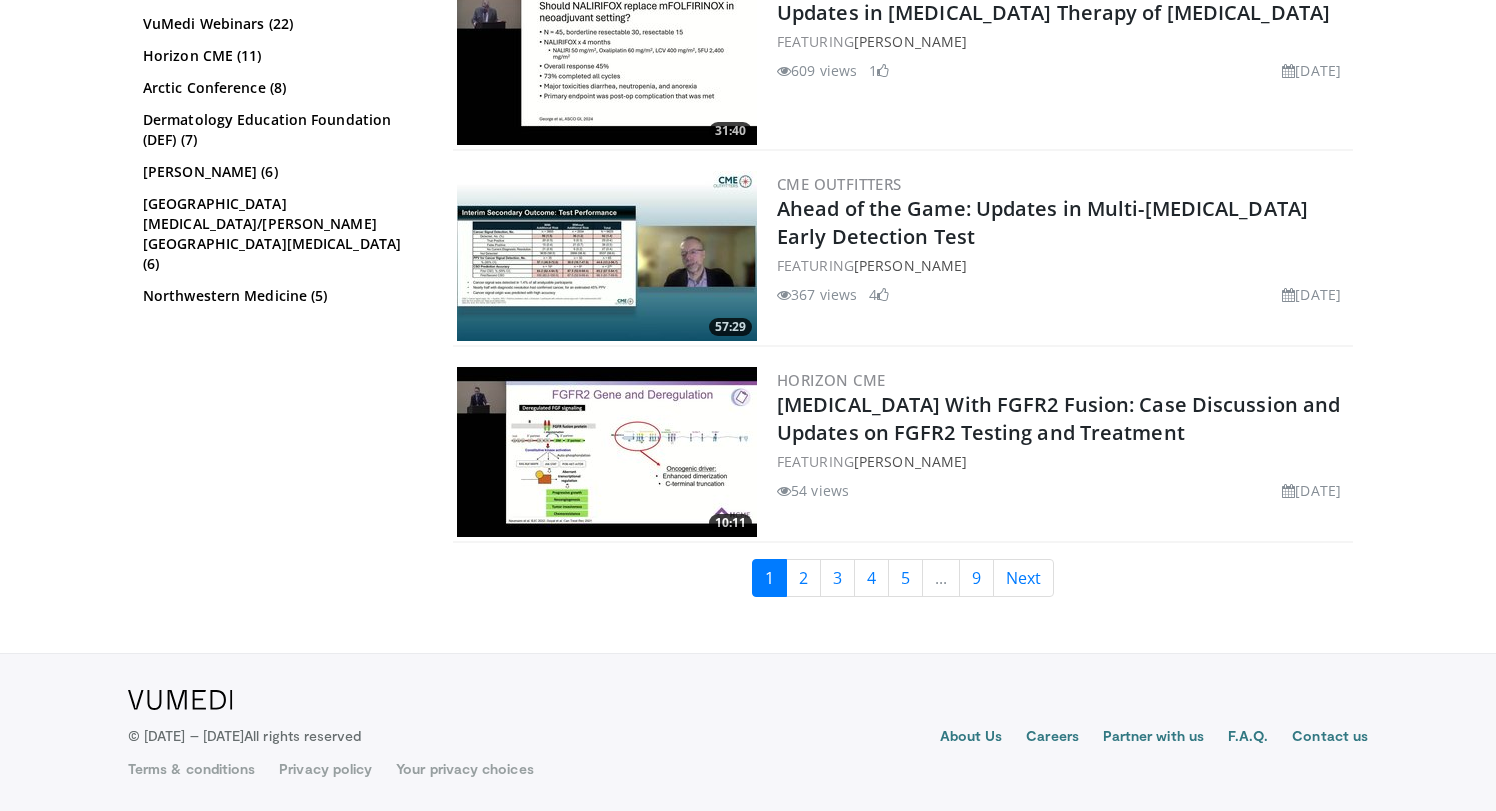 scroll, scrollTop: 4595, scrollLeft: 0, axis: vertical 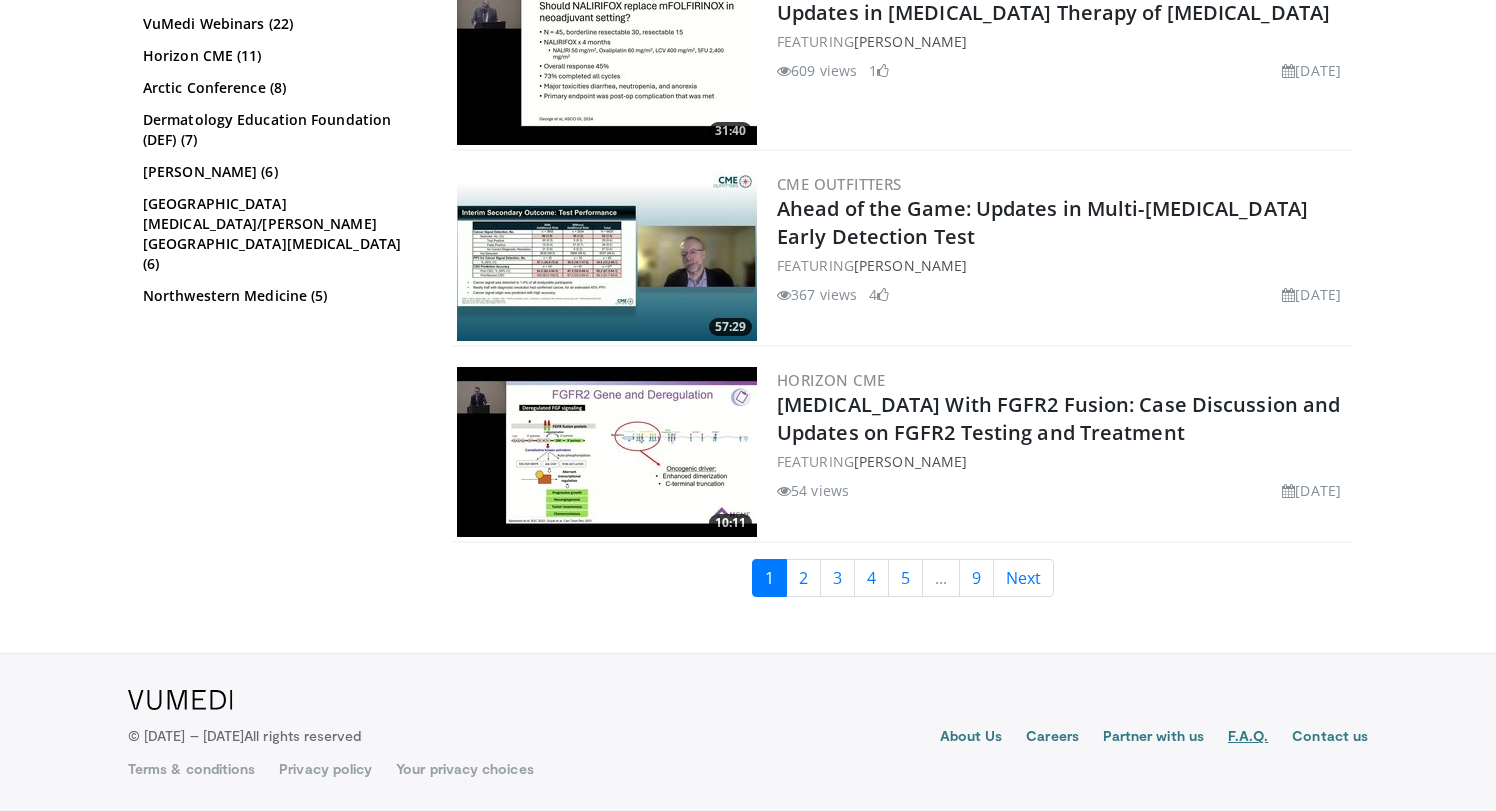 click on "F.A.Q." at bounding box center [1248, 738] 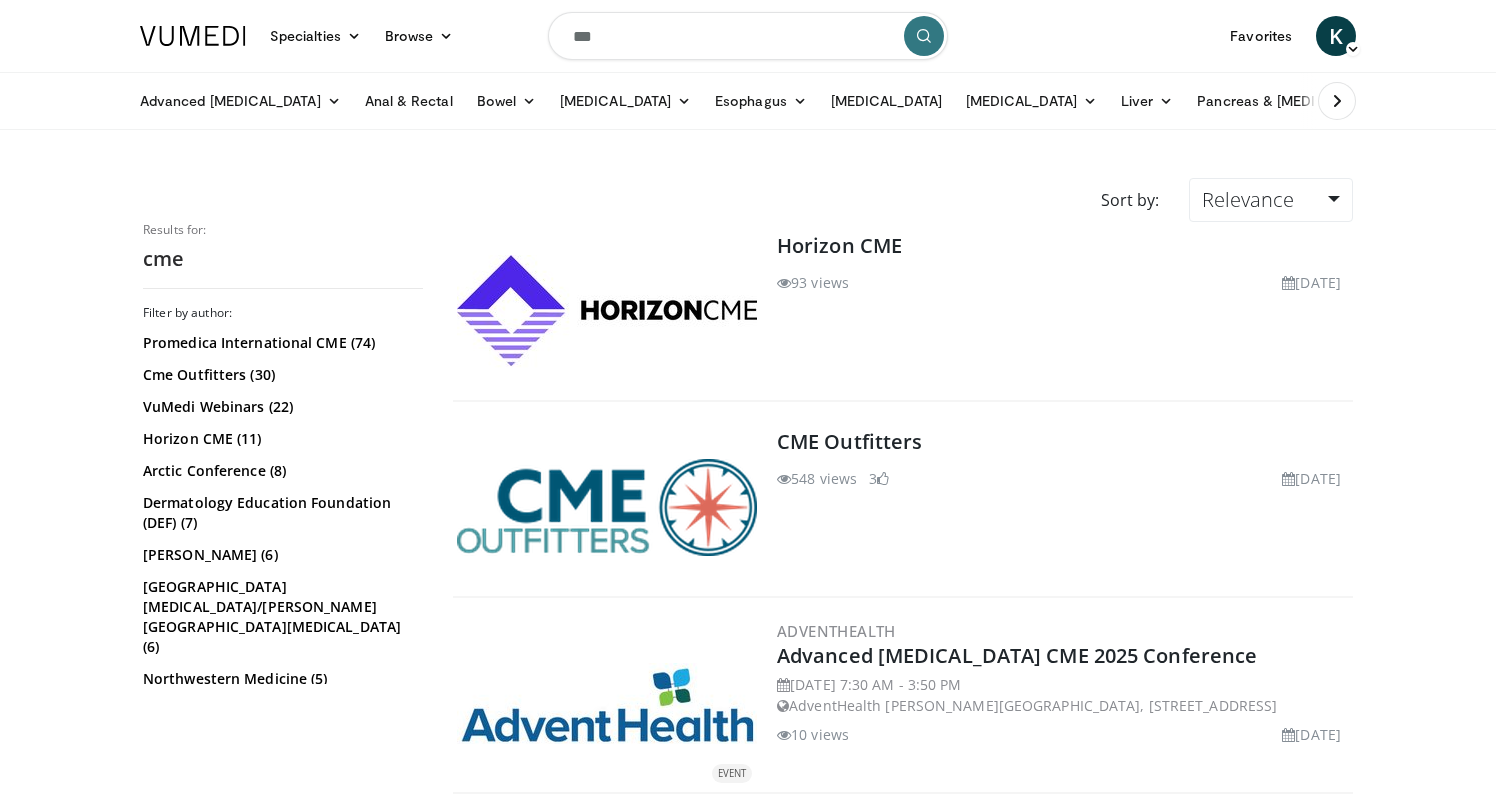 scroll, scrollTop: 0, scrollLeft: 0, axis: both 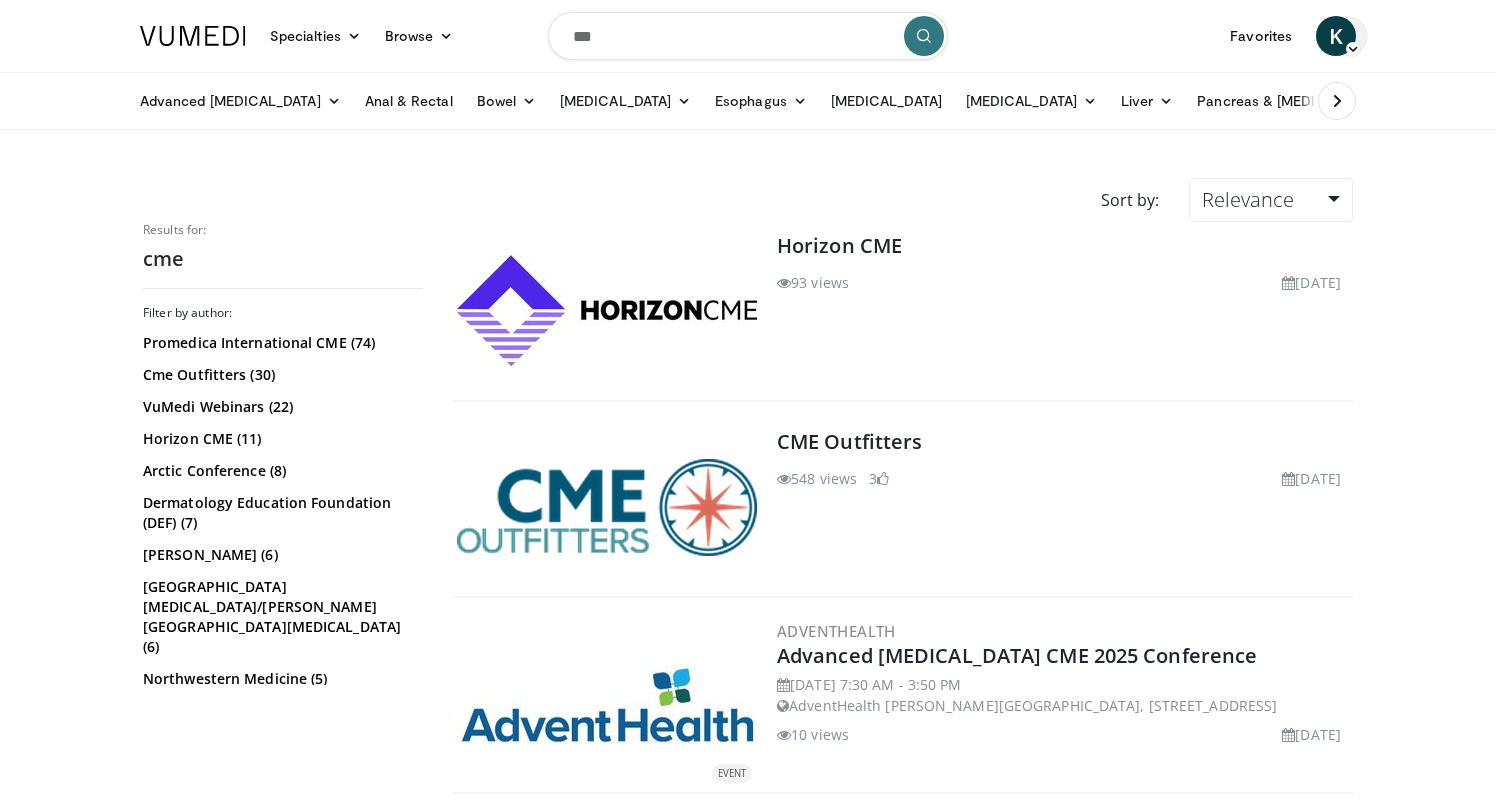 click on "K" at bounding box center (1336, 36) 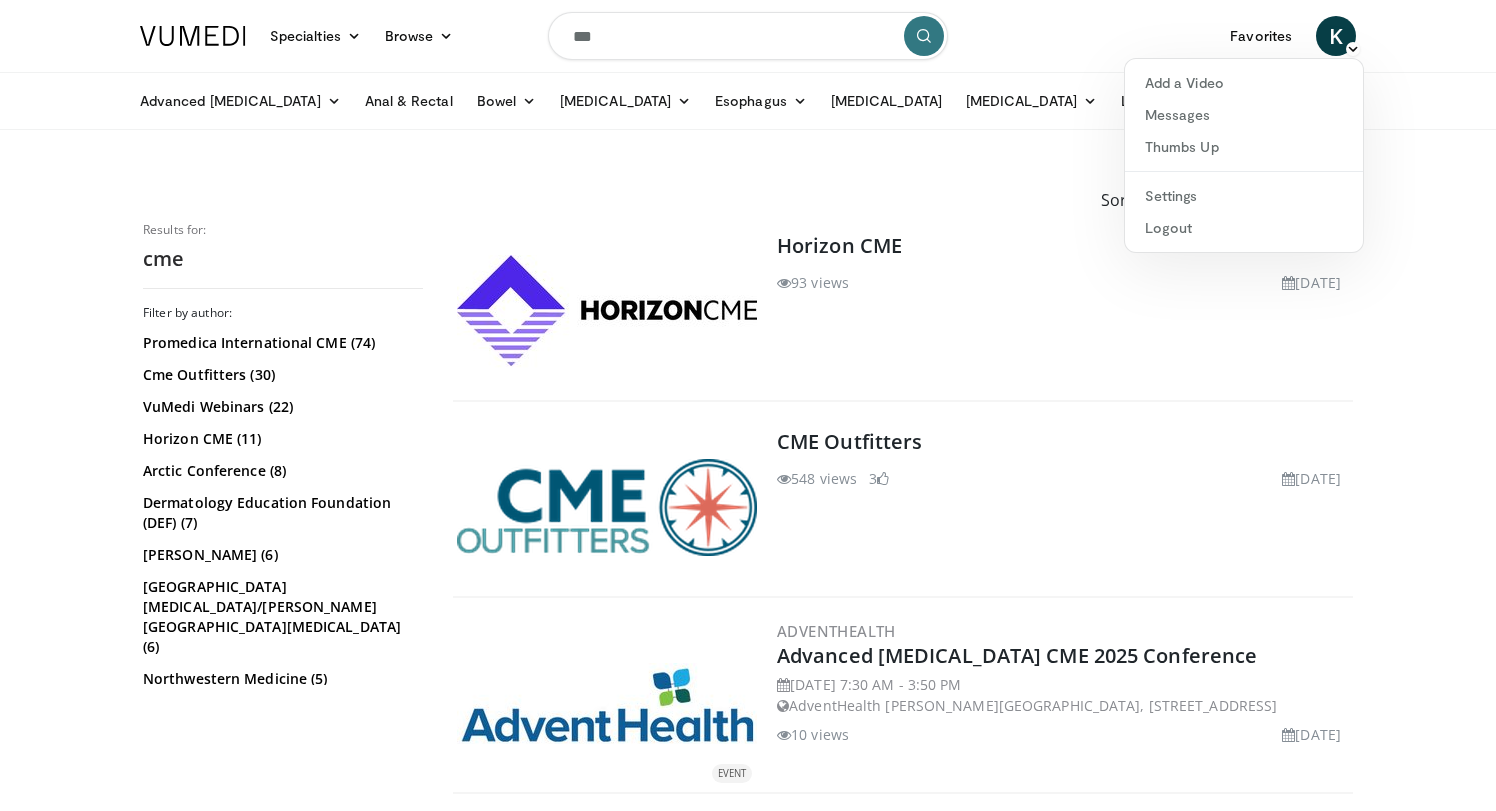 click at bounding box center (193, 36) 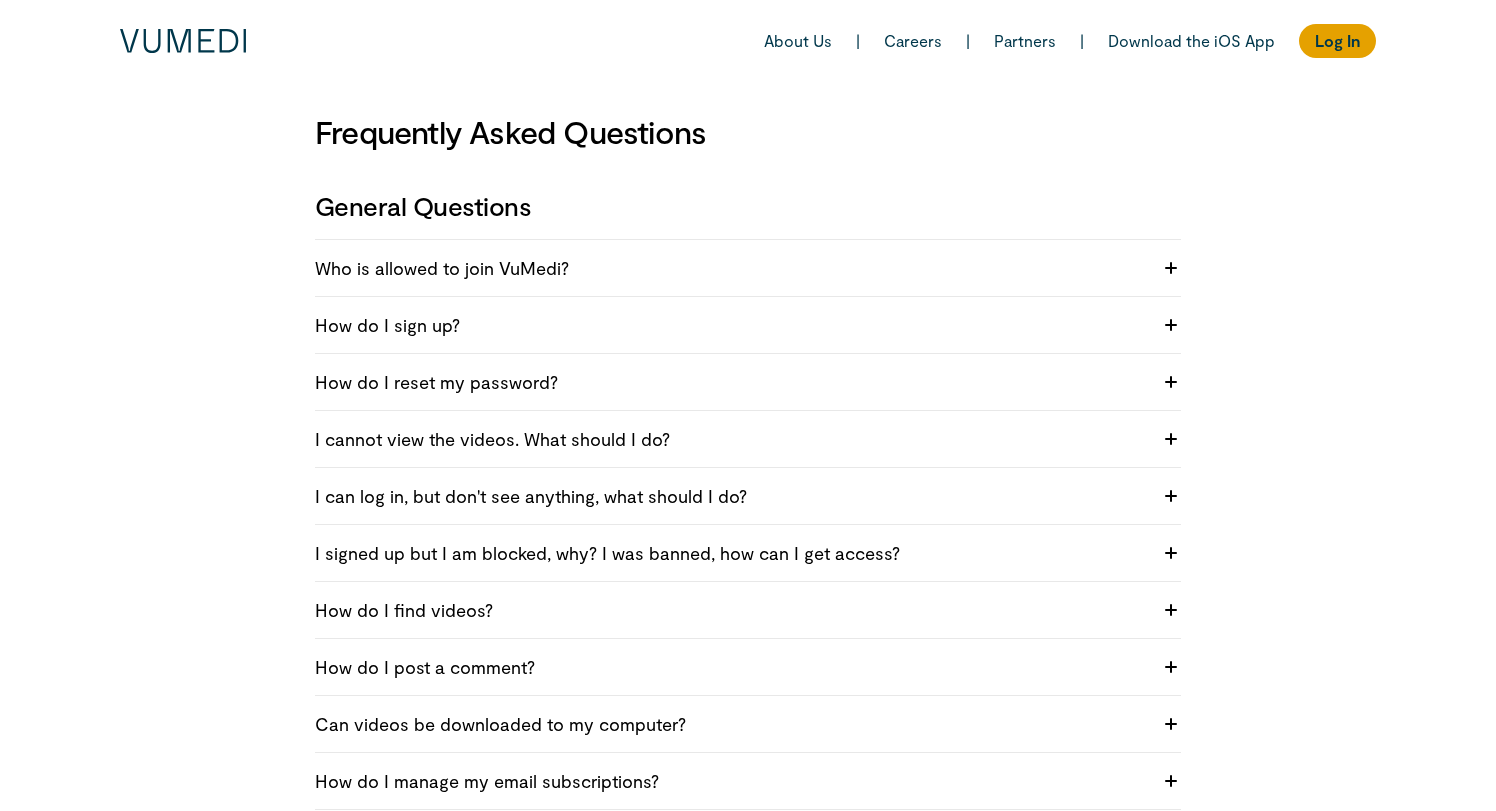 scroll, scrollTop: 0, scrollLeft: 0, axis: both 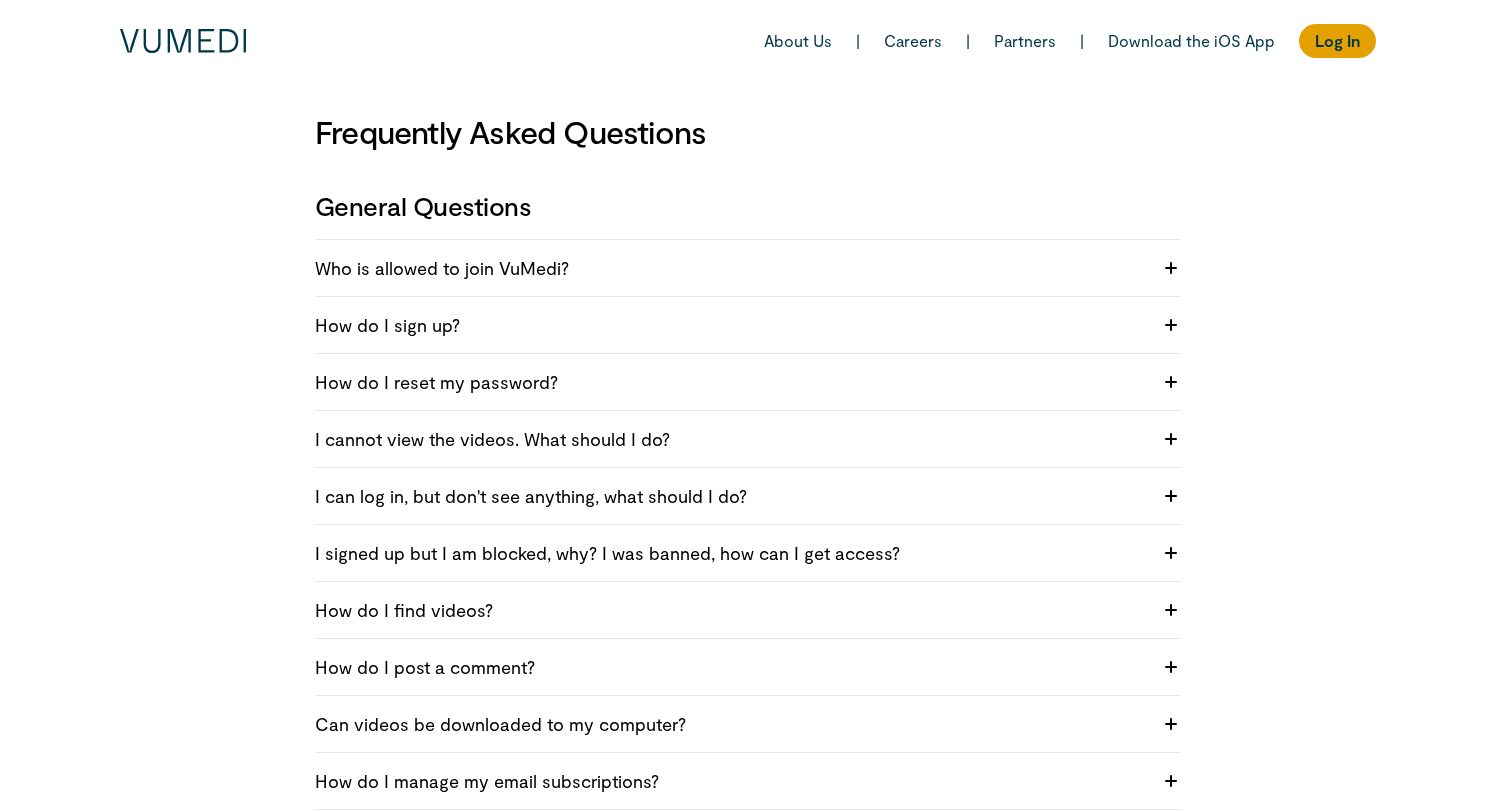 click on "Who is allowed to join VuMedi?" at bounding box center (733, 268) 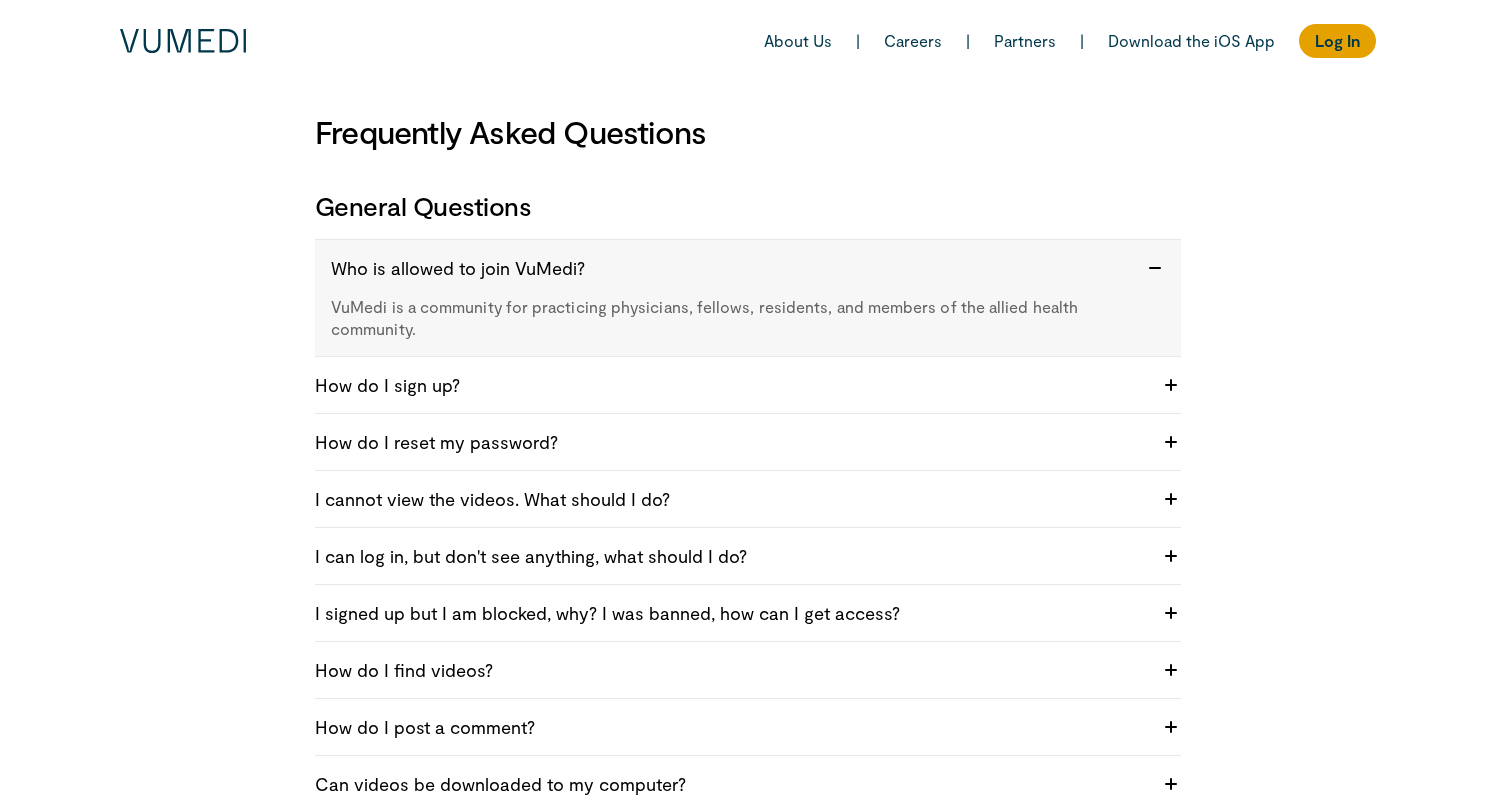 scroll, scrollTop: 0, scrollLeft: 0, axis: both 